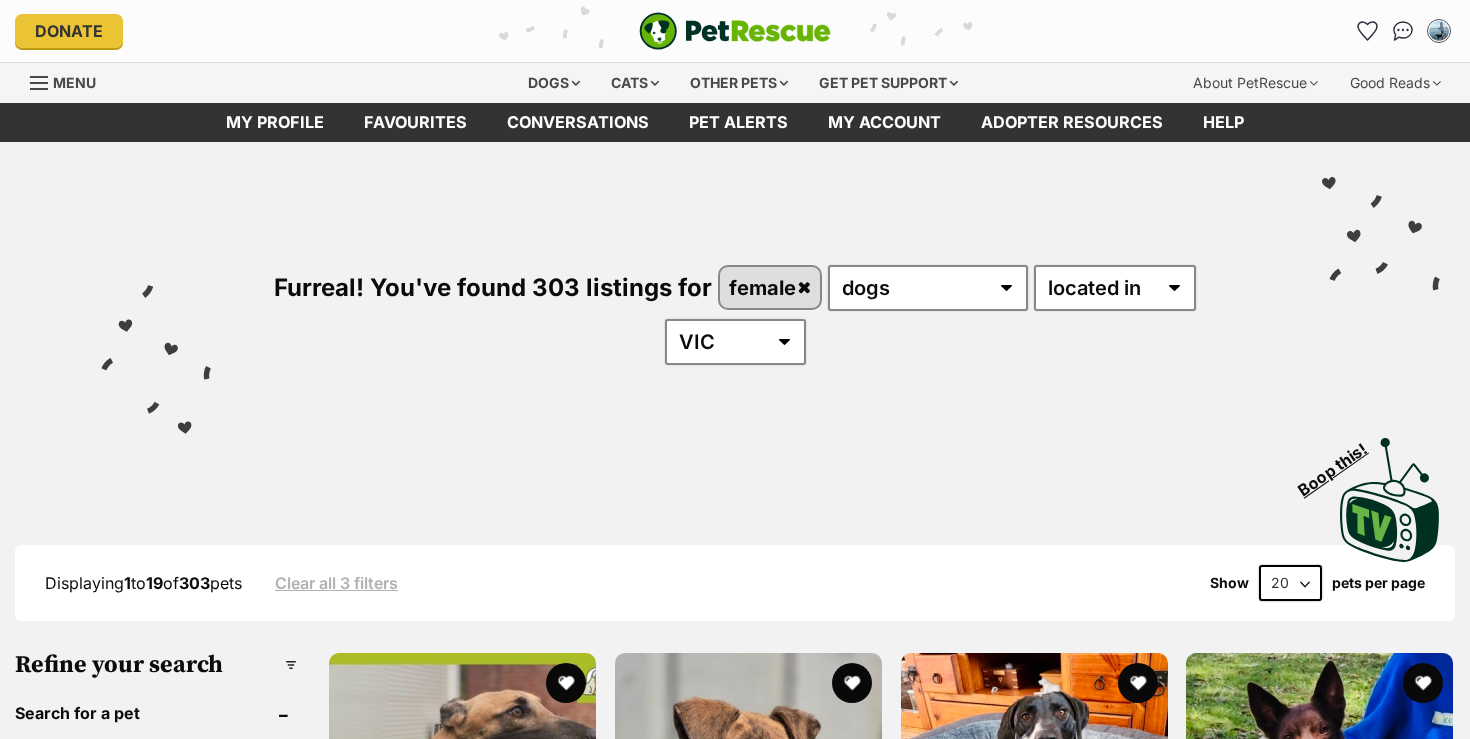 scroll, scrollTop: 0, scrollLeft: 0, axis: both 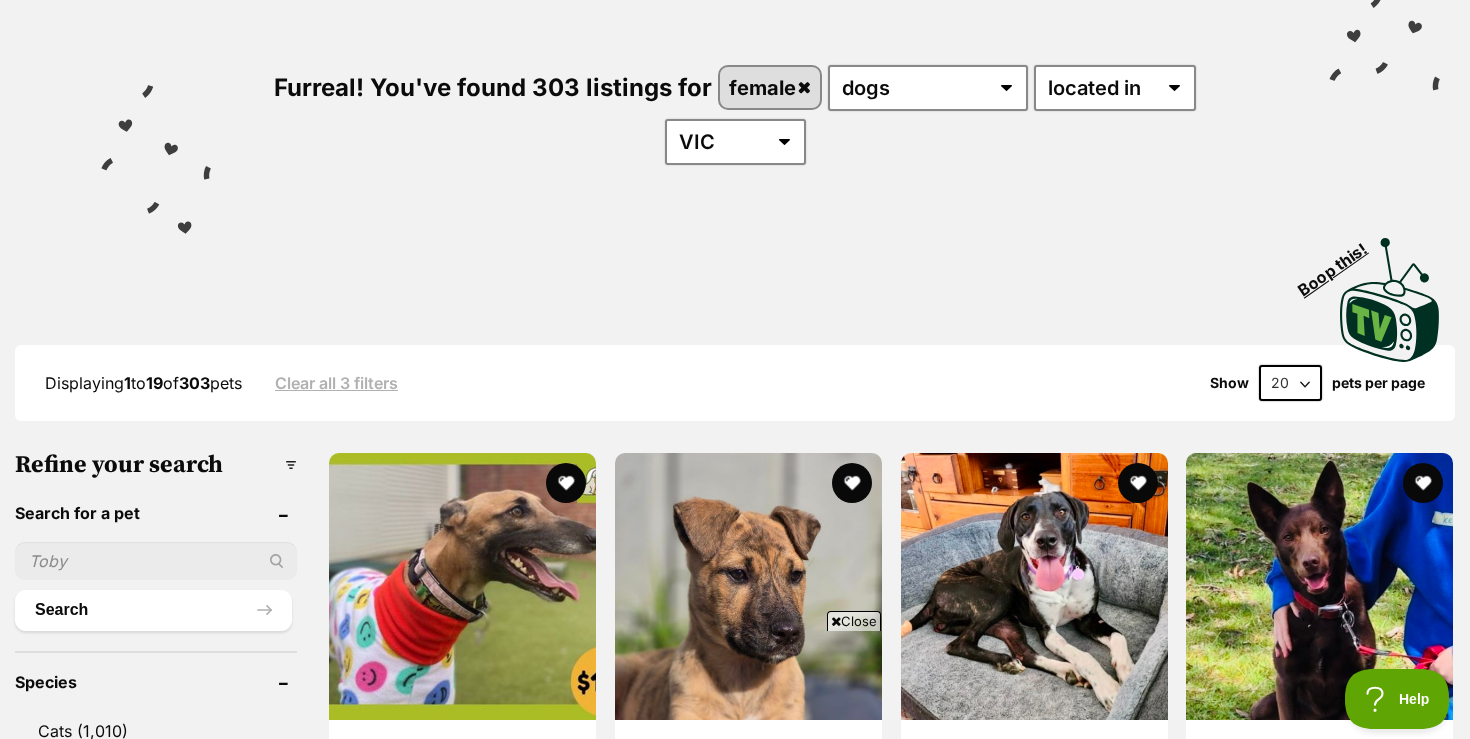 click on "Close" at bounding box center (854, 621) 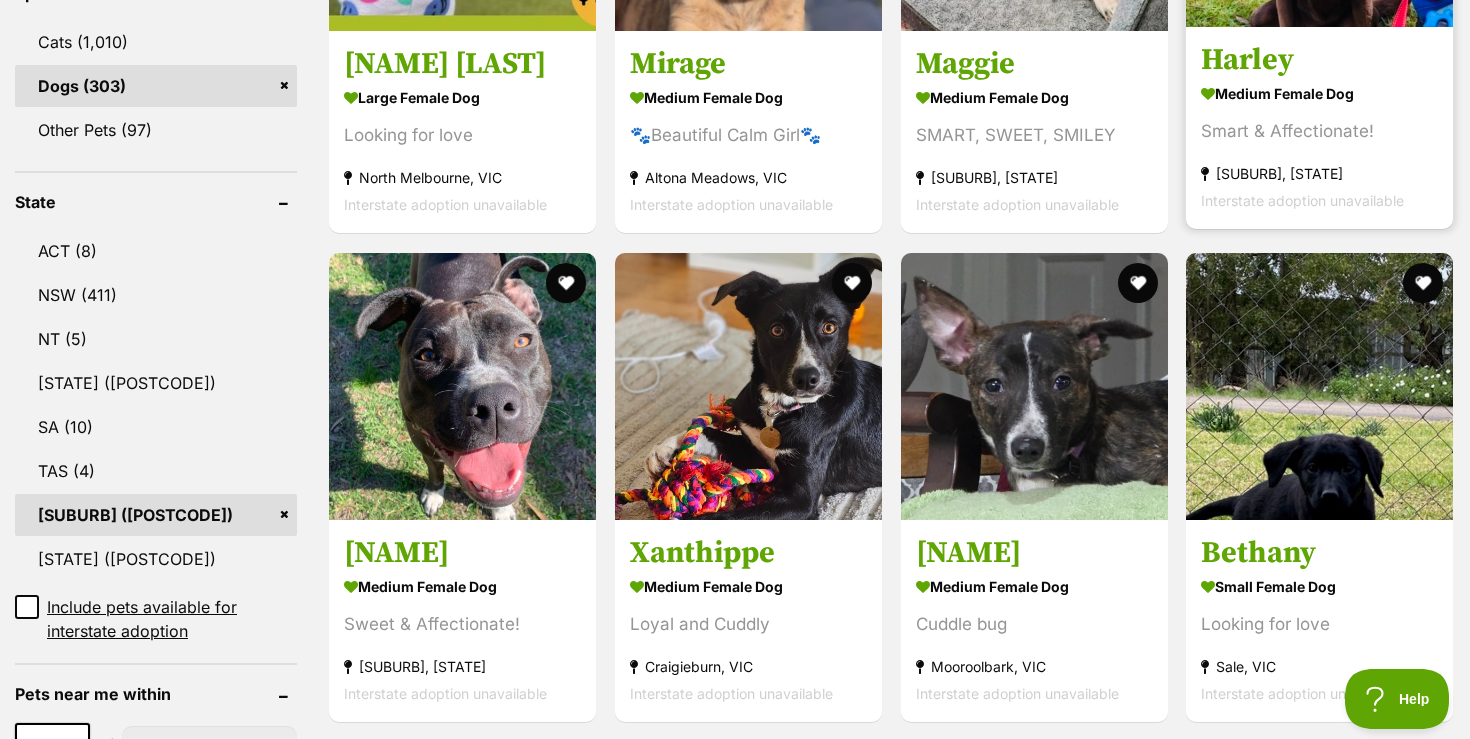 scroll, scrollTop: 920, scrollLeft: 0, axis: vertical 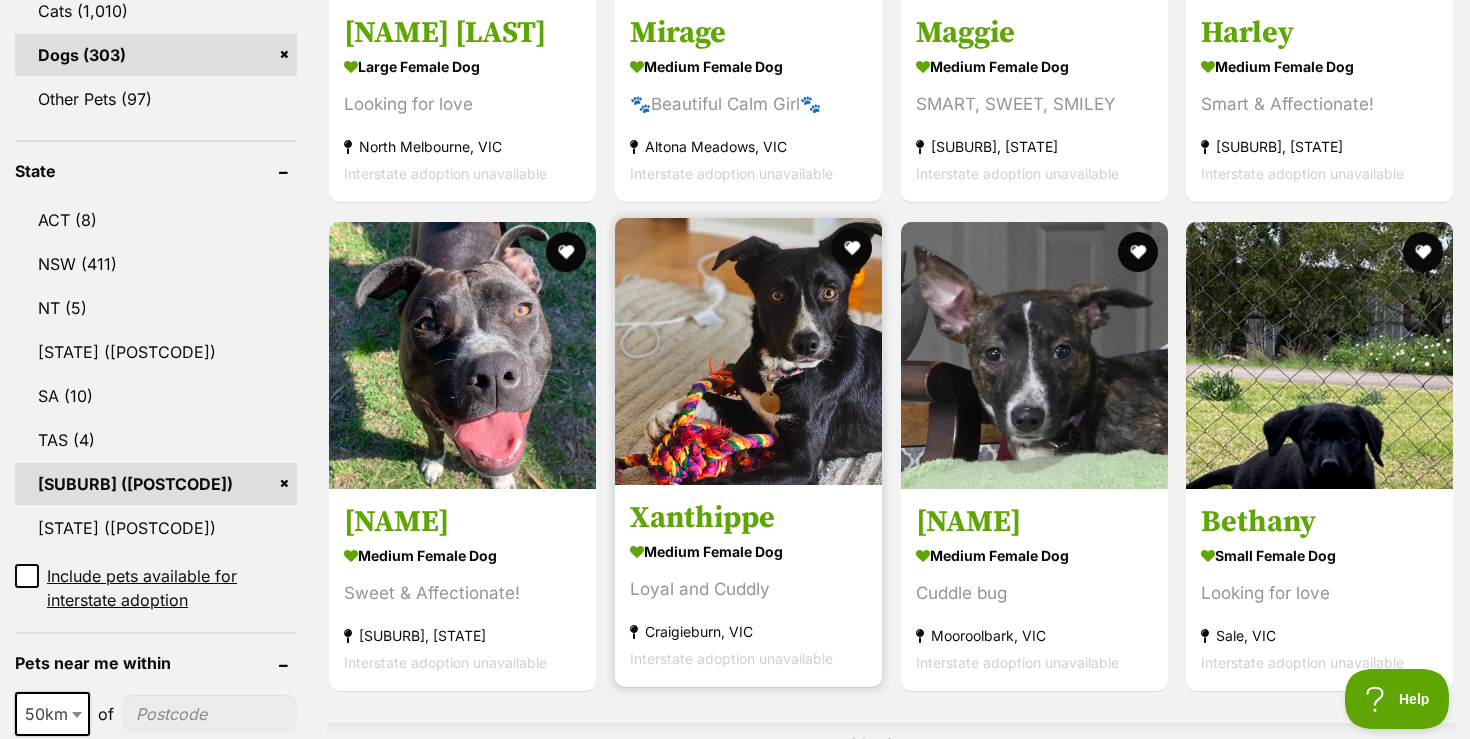 click at bounding box center [748, 351] 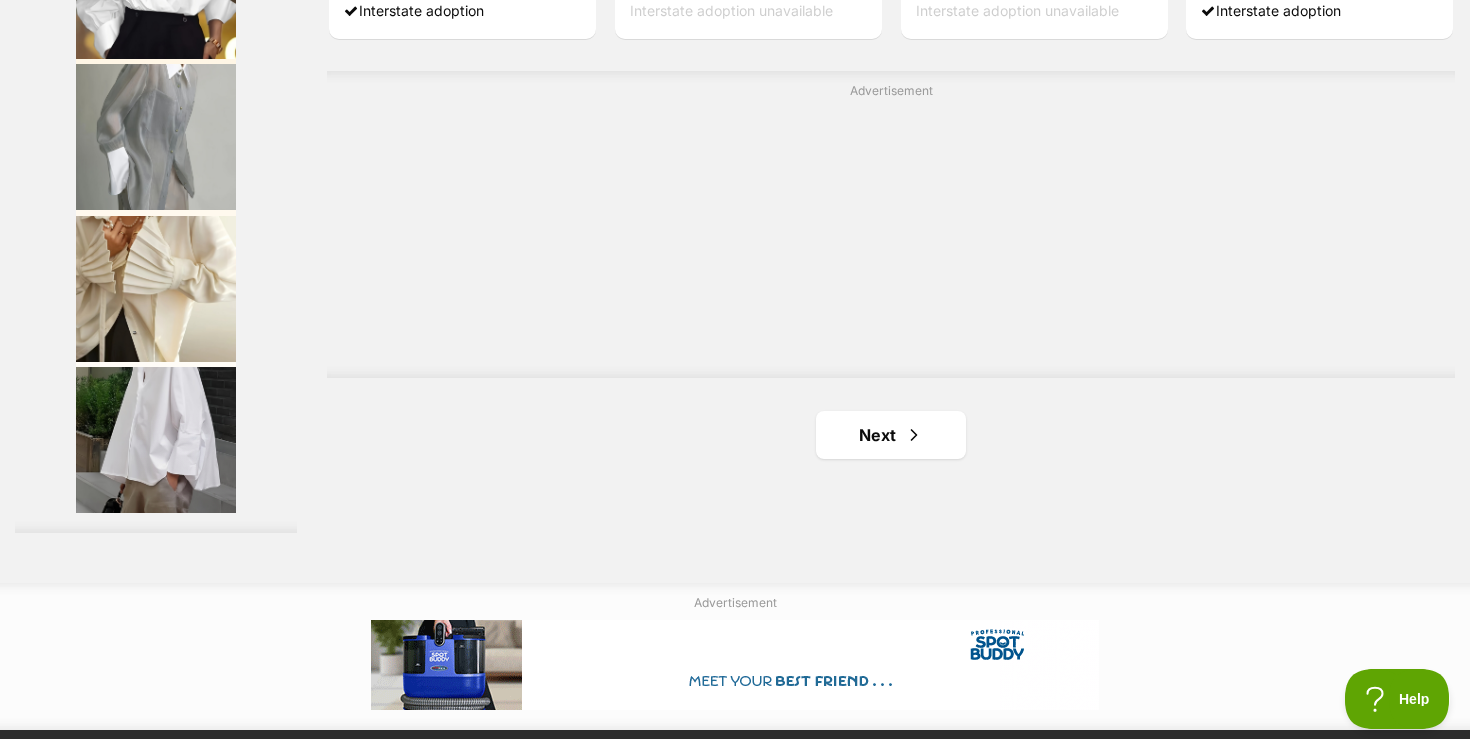 scroll, scrollTop: 3600, scrollLeft: 0, axis: vertical 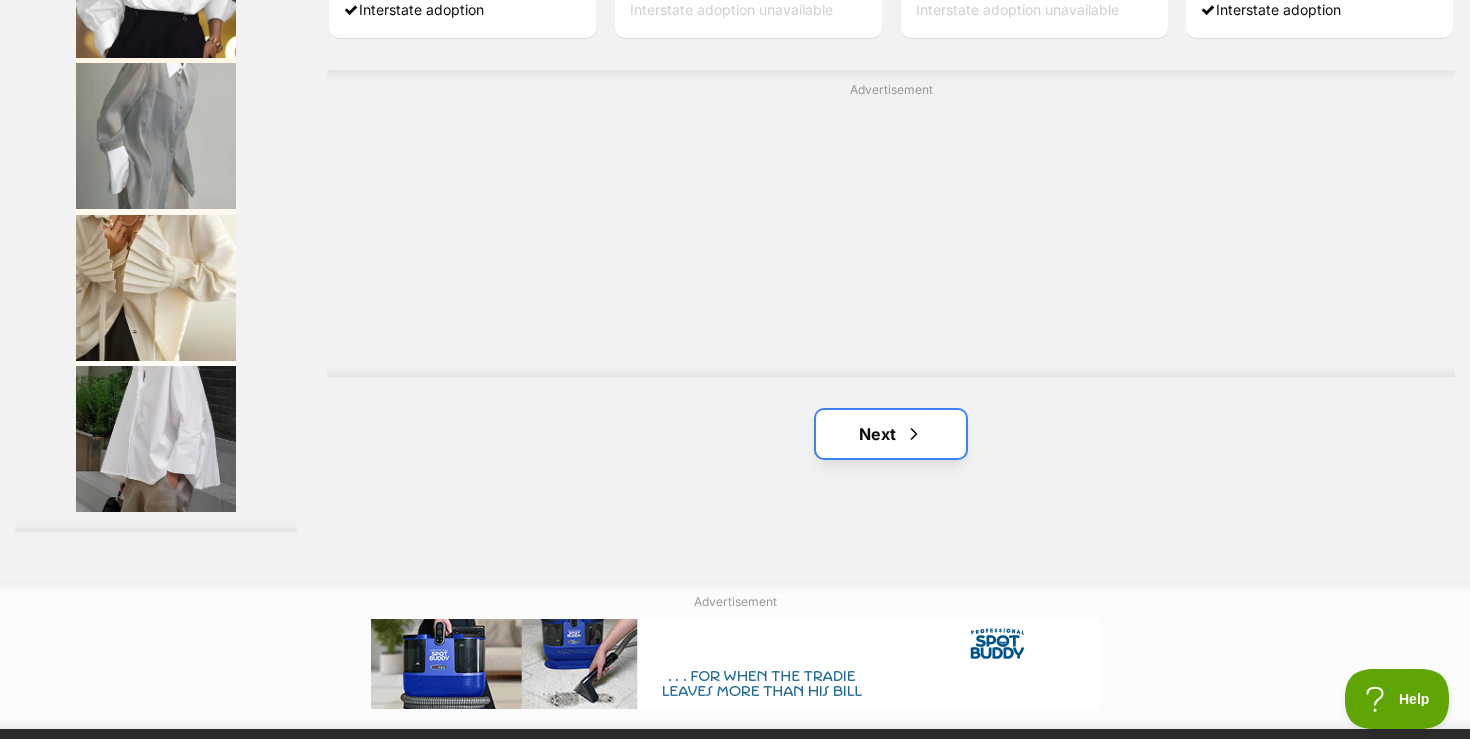 click on "Next" at bounding box center [891, 434] 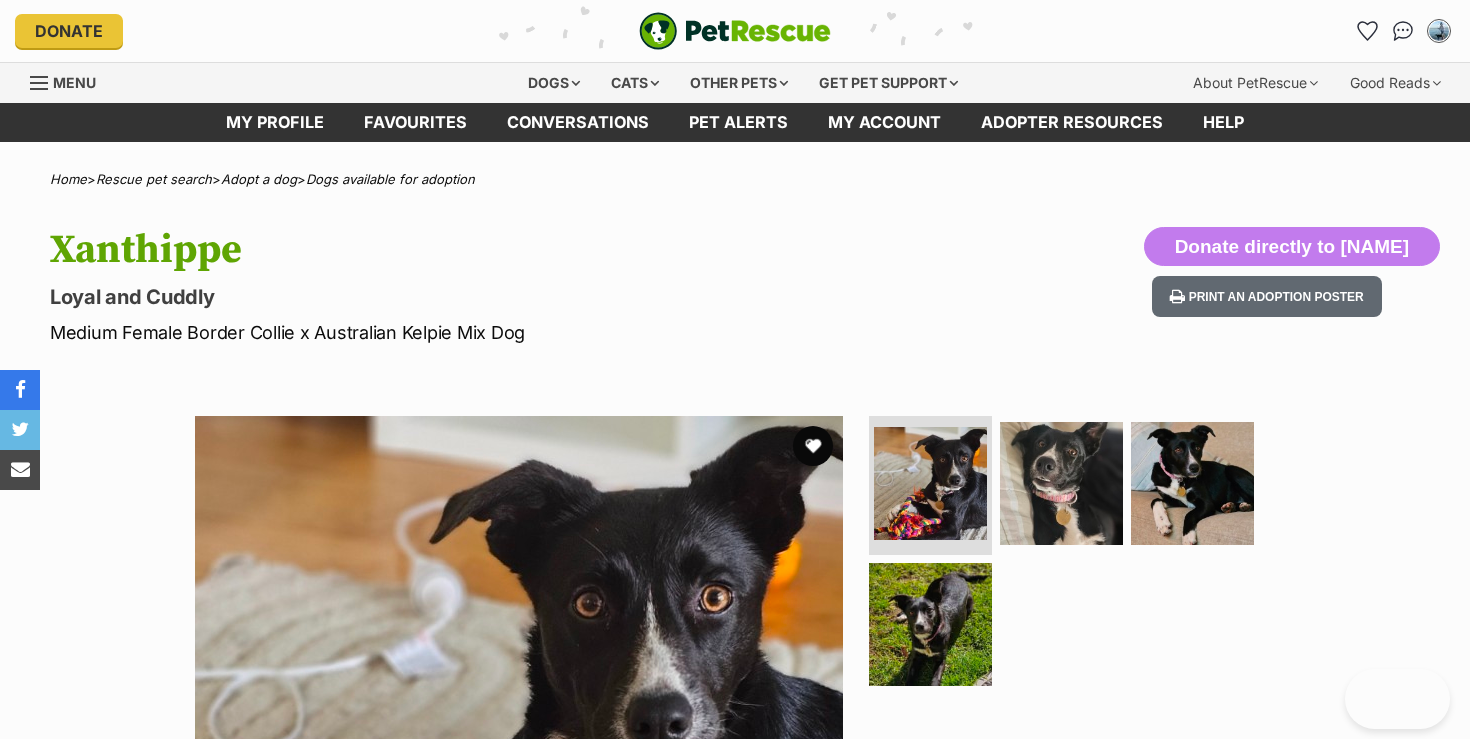 scroll, scrollTop: 0, scrollLeft: 0, axis: both 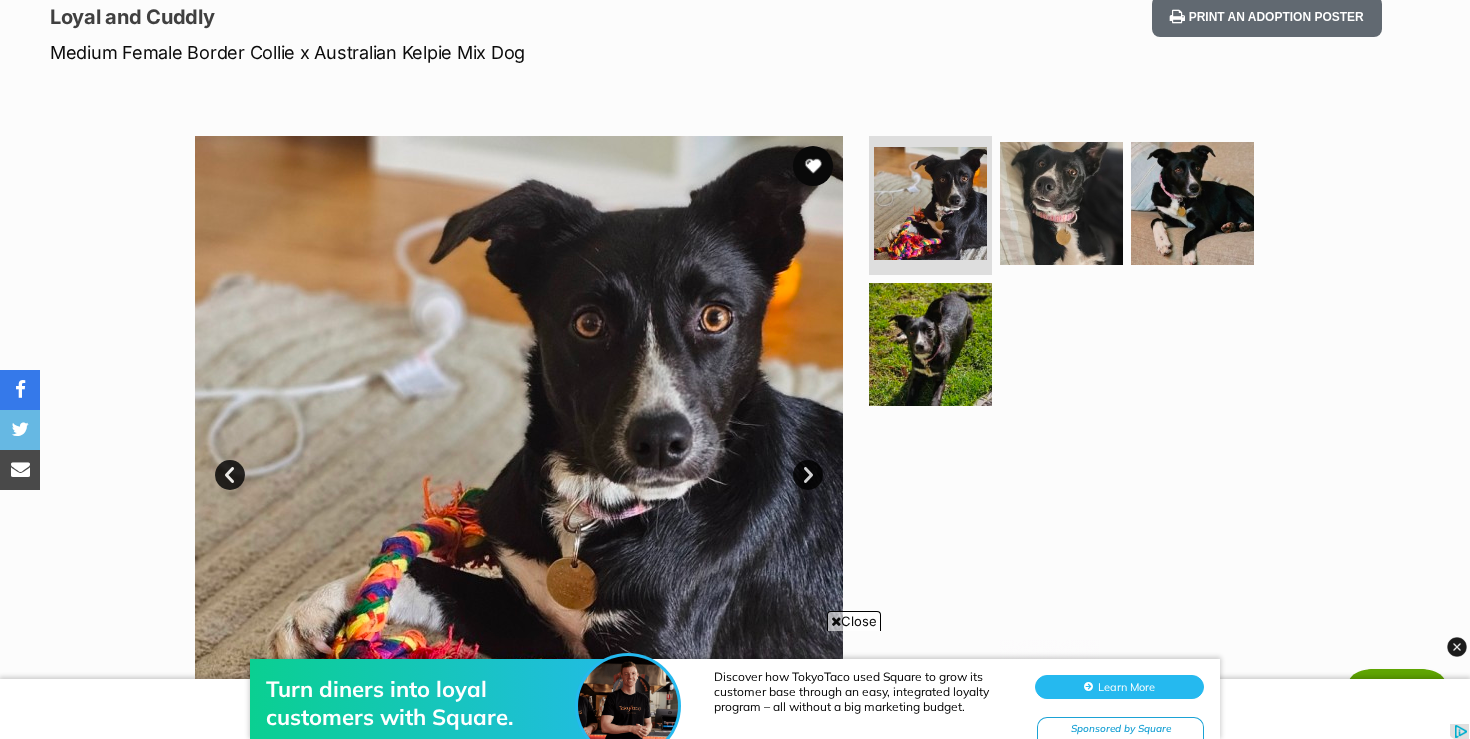 click on "Turn diners into loyal customers with Square.
Discover how TokyoTaco used Square to grow its customer base through an easy, integrated loyalty program – all without a big marketing budget.
Learn More
Sponsored by Square" at bounding box center [735, 679] 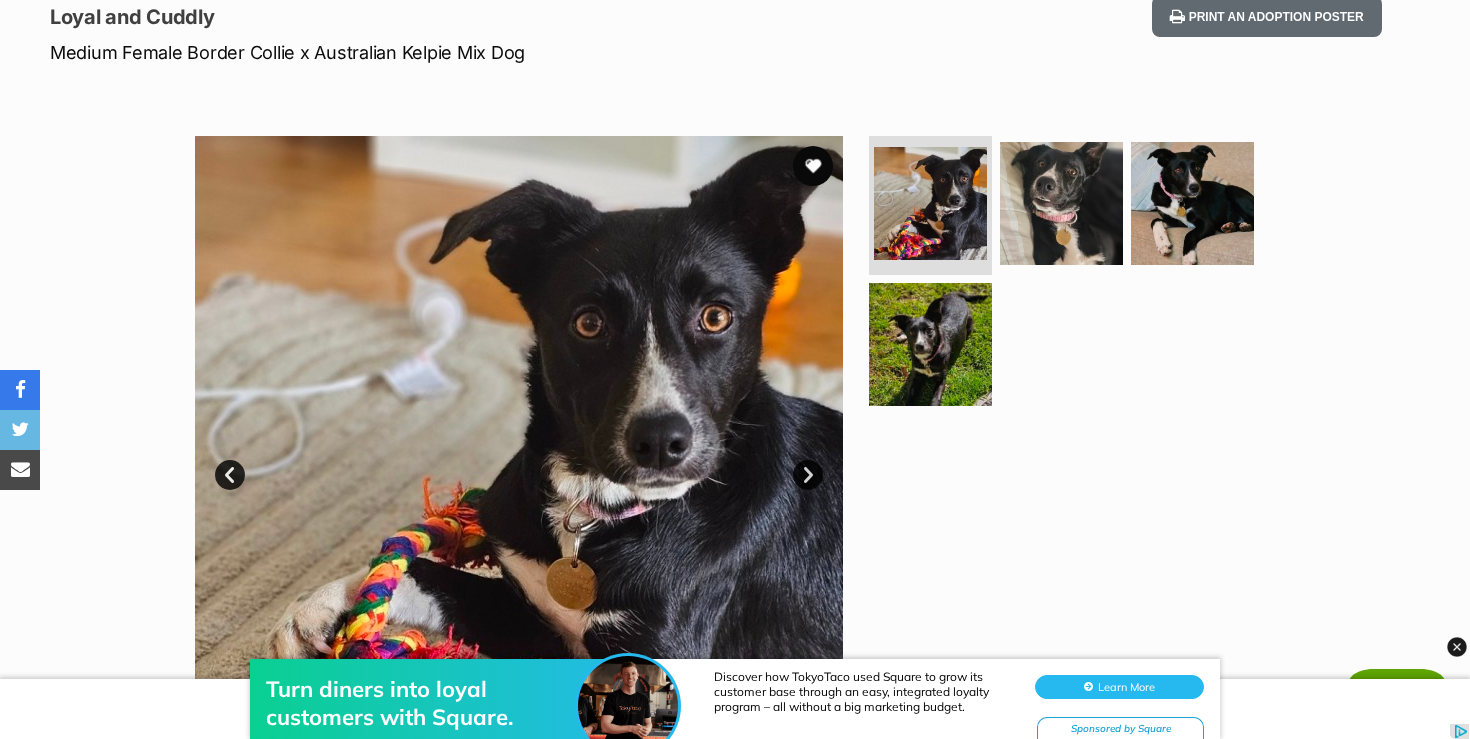 scroll, scrollTop: 320, scrollLeft: 0, axis: vertical 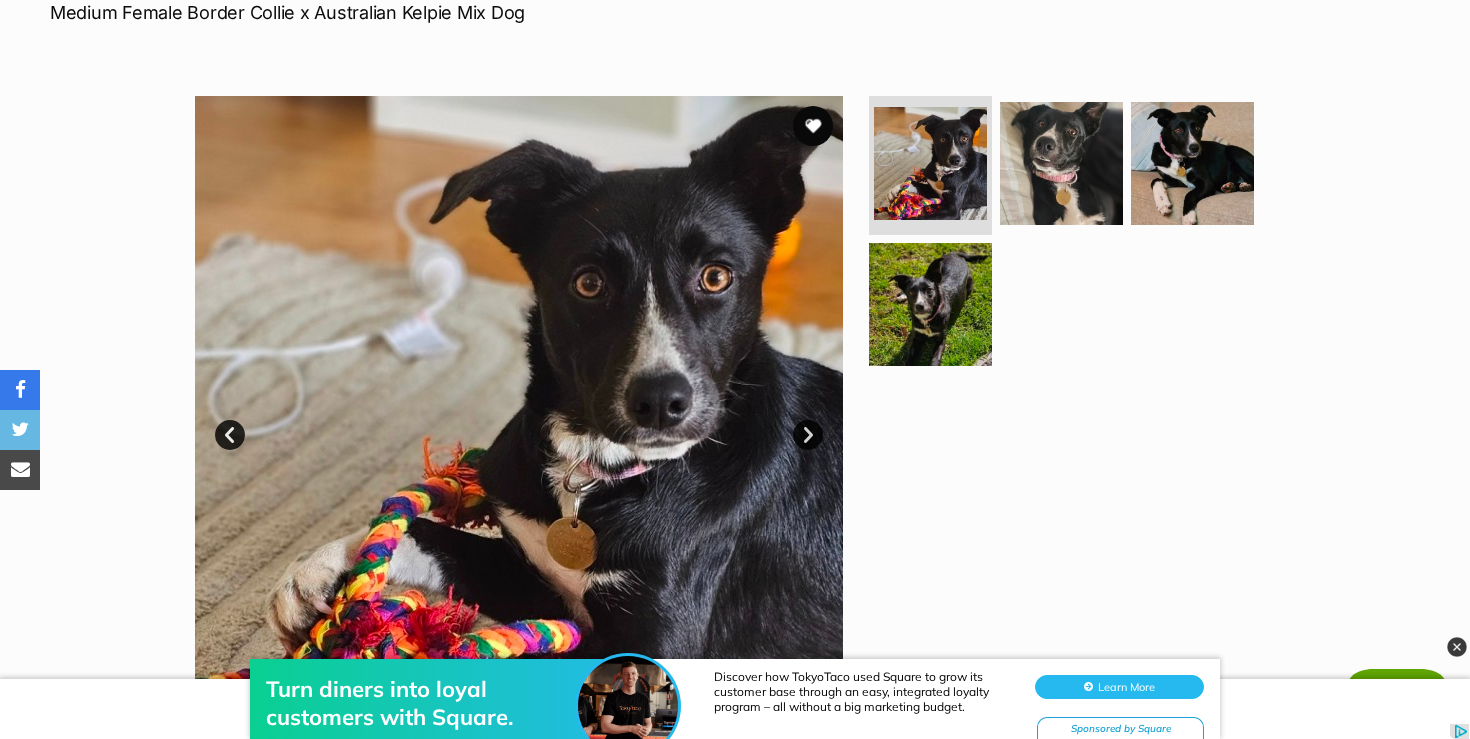 click at bounding box center [1457, 647] 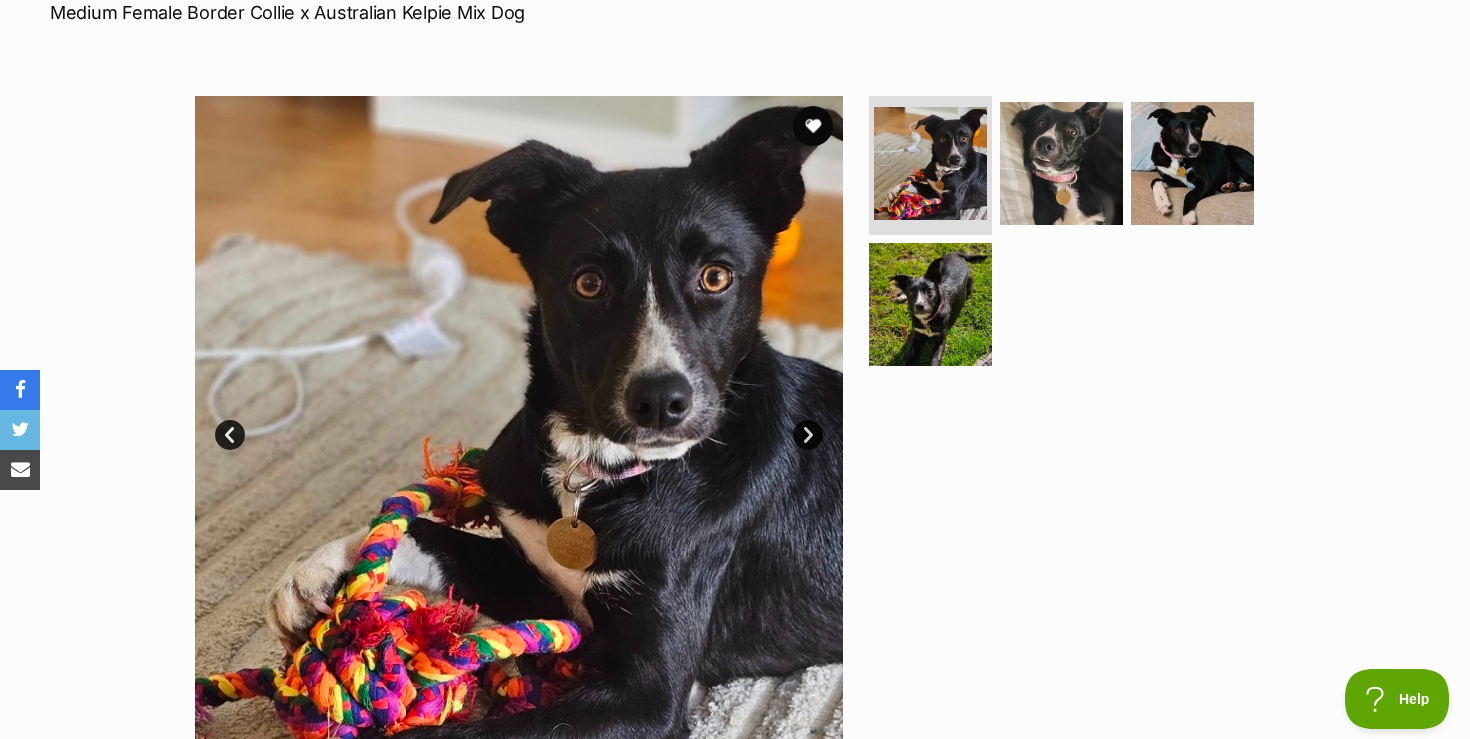 click on "Next" at bounding box center (808, 435) 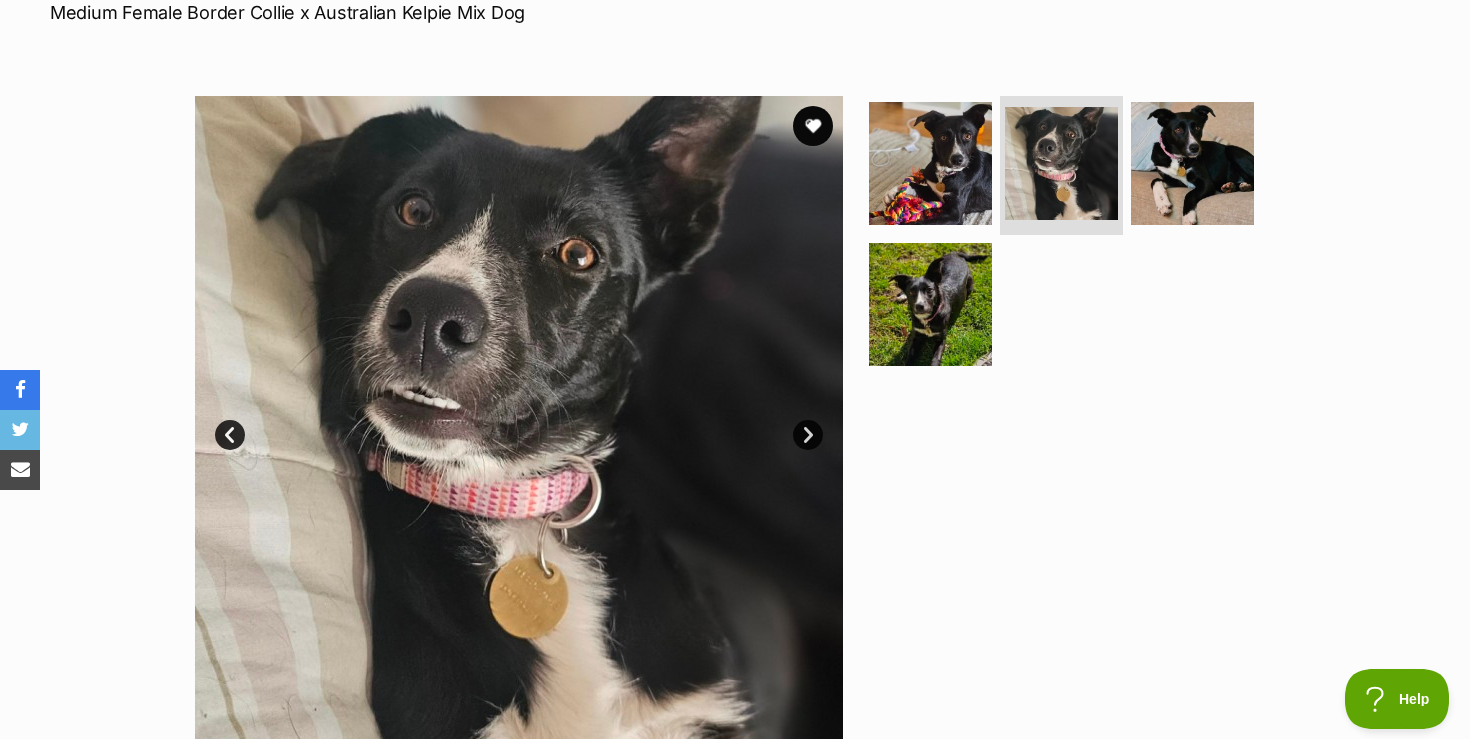 click on "Next" at bounding box center (808, 435) 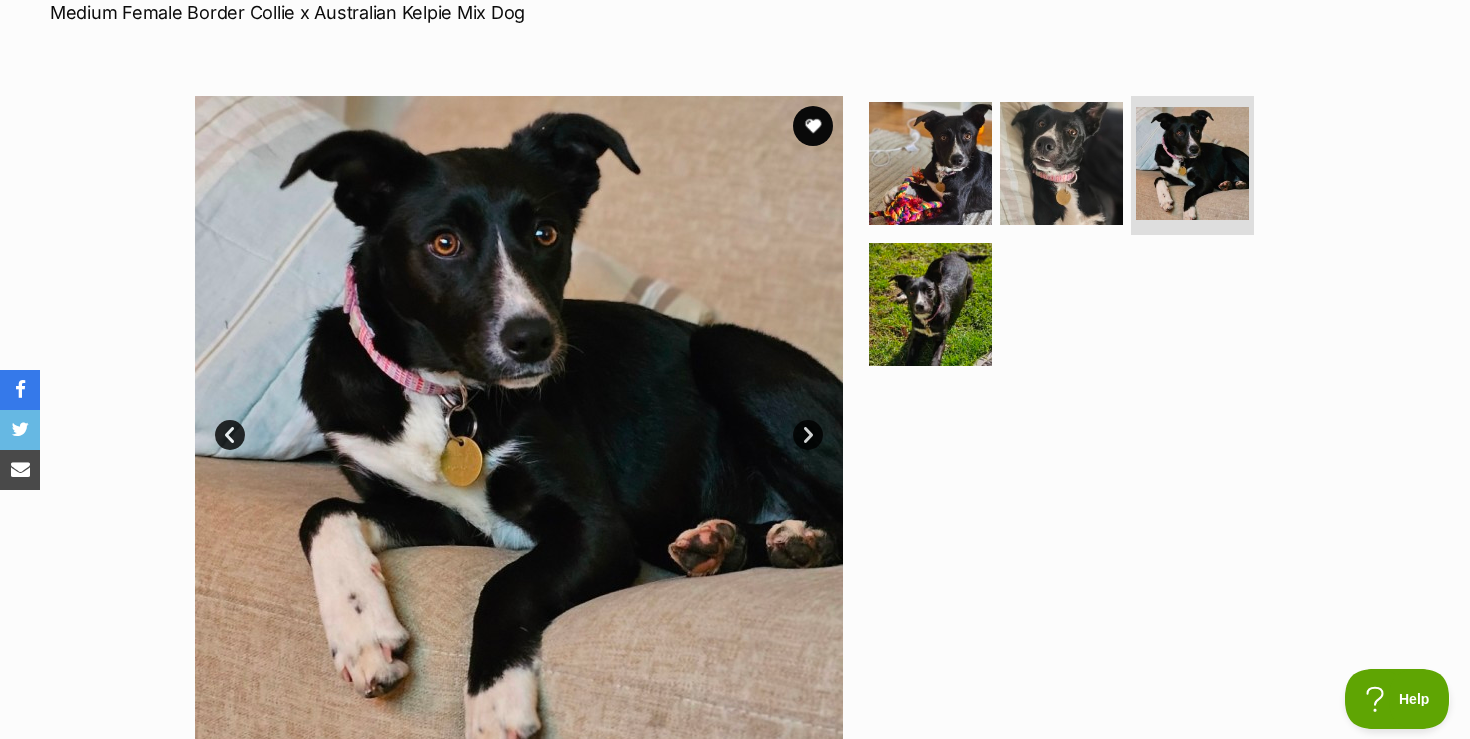 click on "Next" at bounding box center (808, 435) 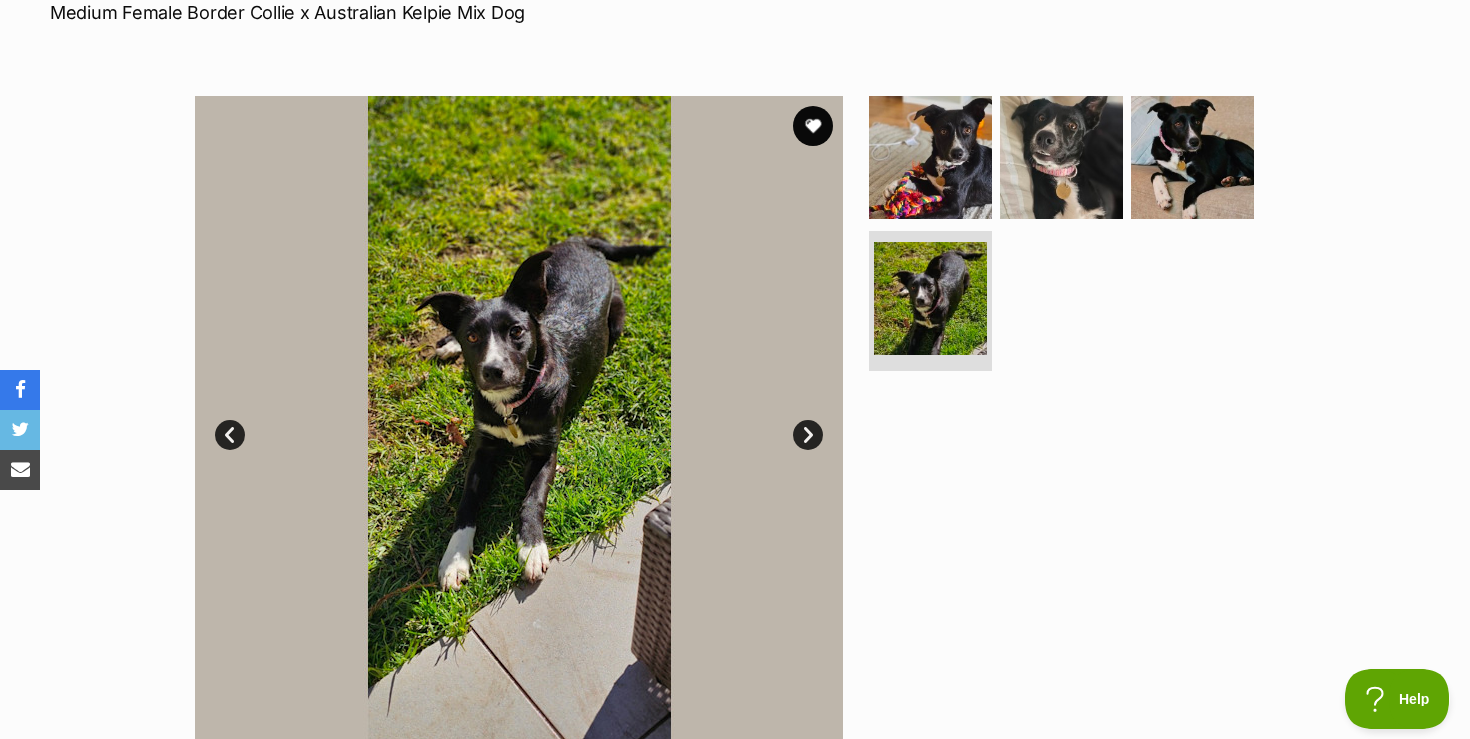 click on "Next" at bounding box center (808, 435) 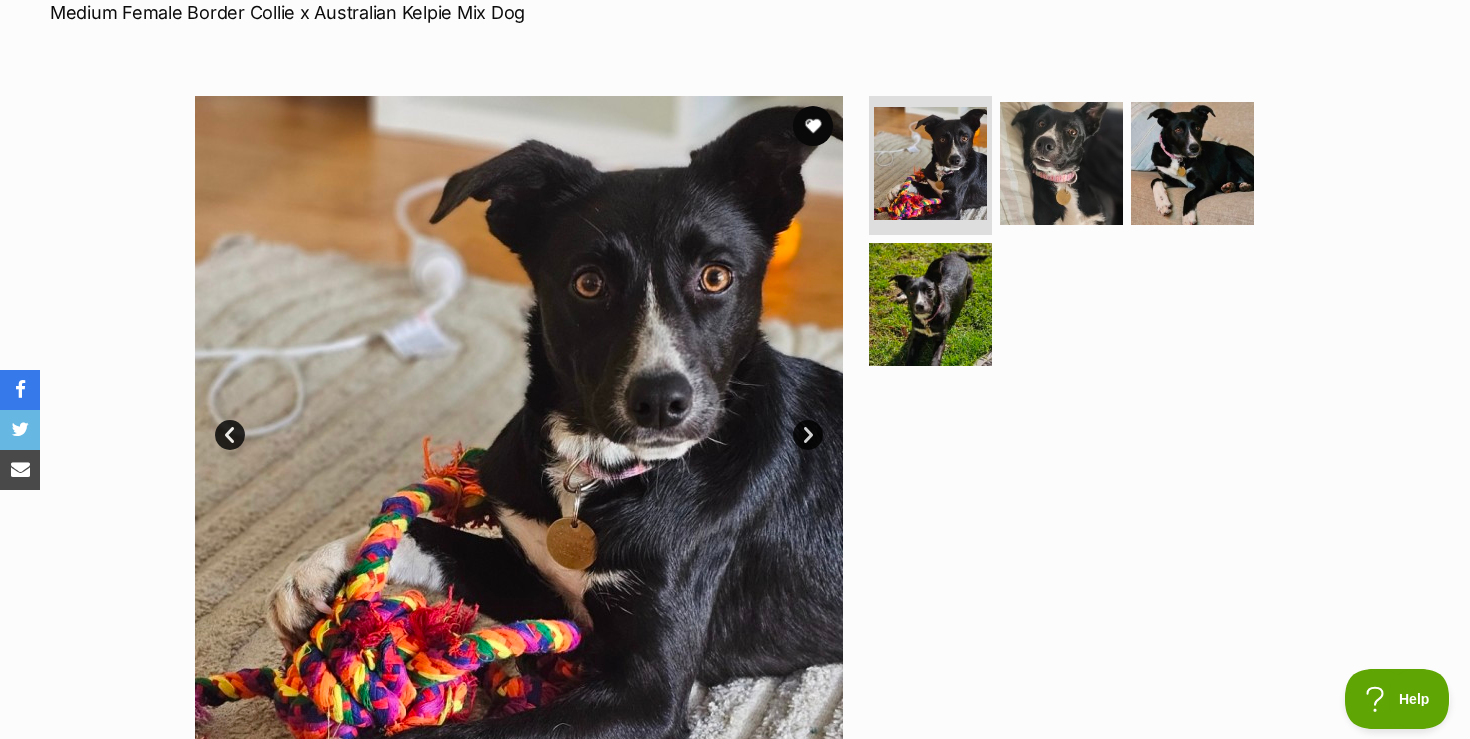 click at bounding box center [1070, 420] 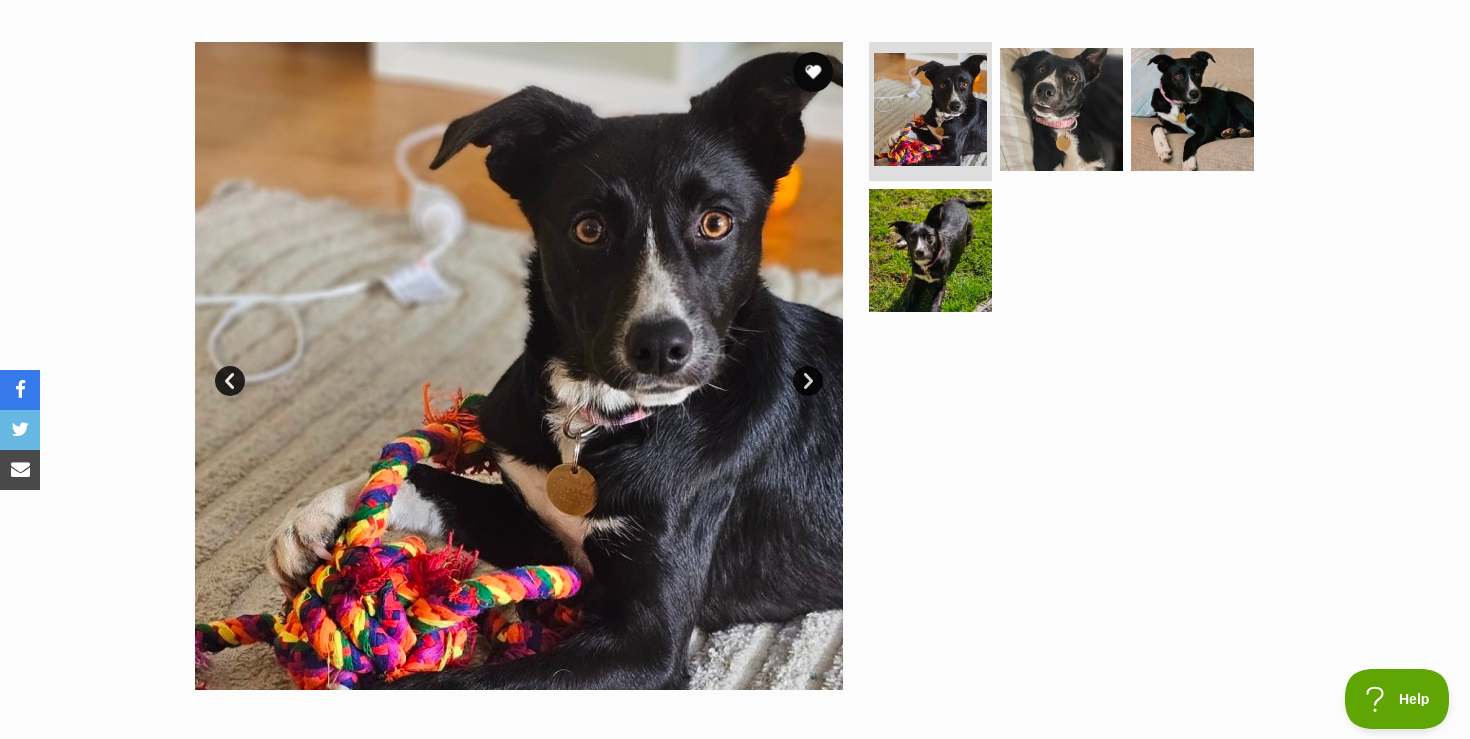 scroll, scrollTop: 360, scrollLeft: 0, axis: vertical 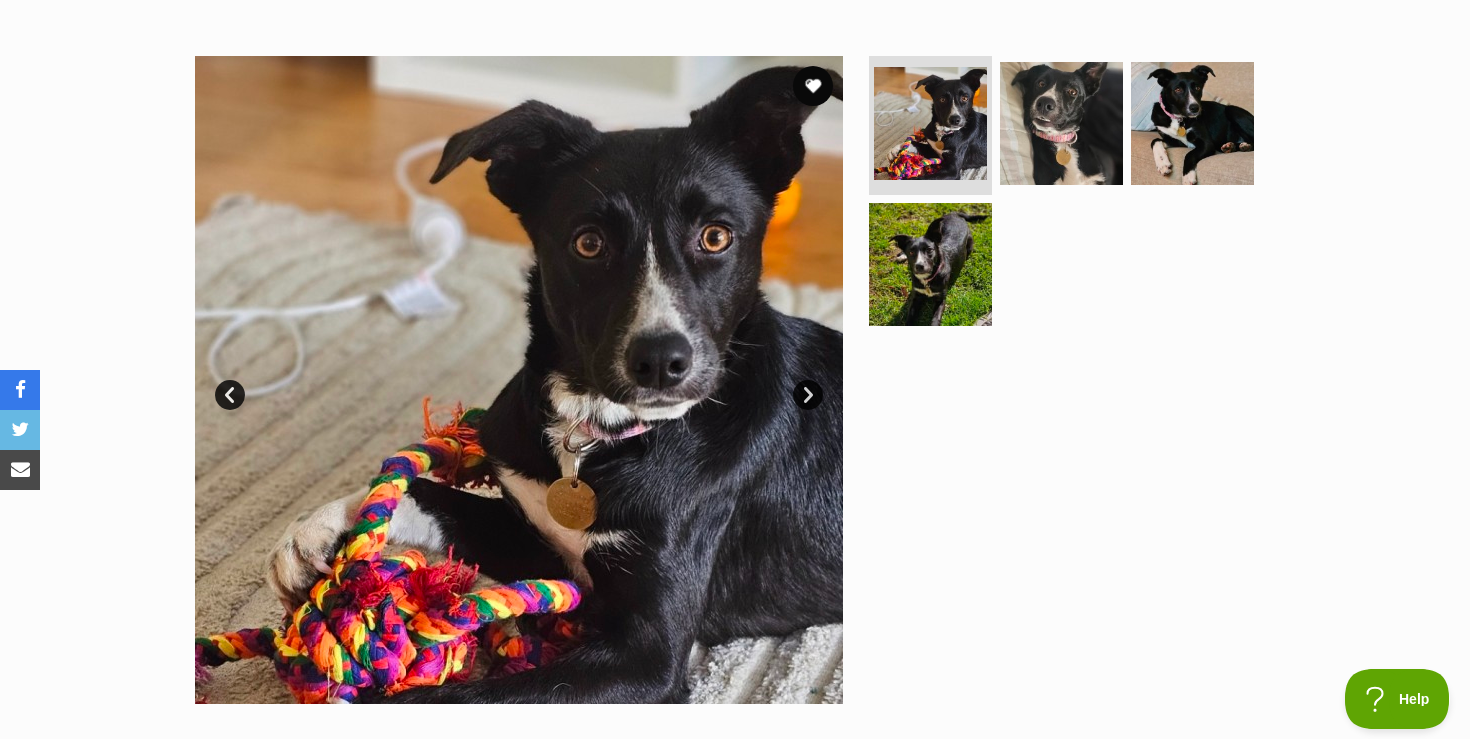 click on "Next" at bounding box center (808, 395) 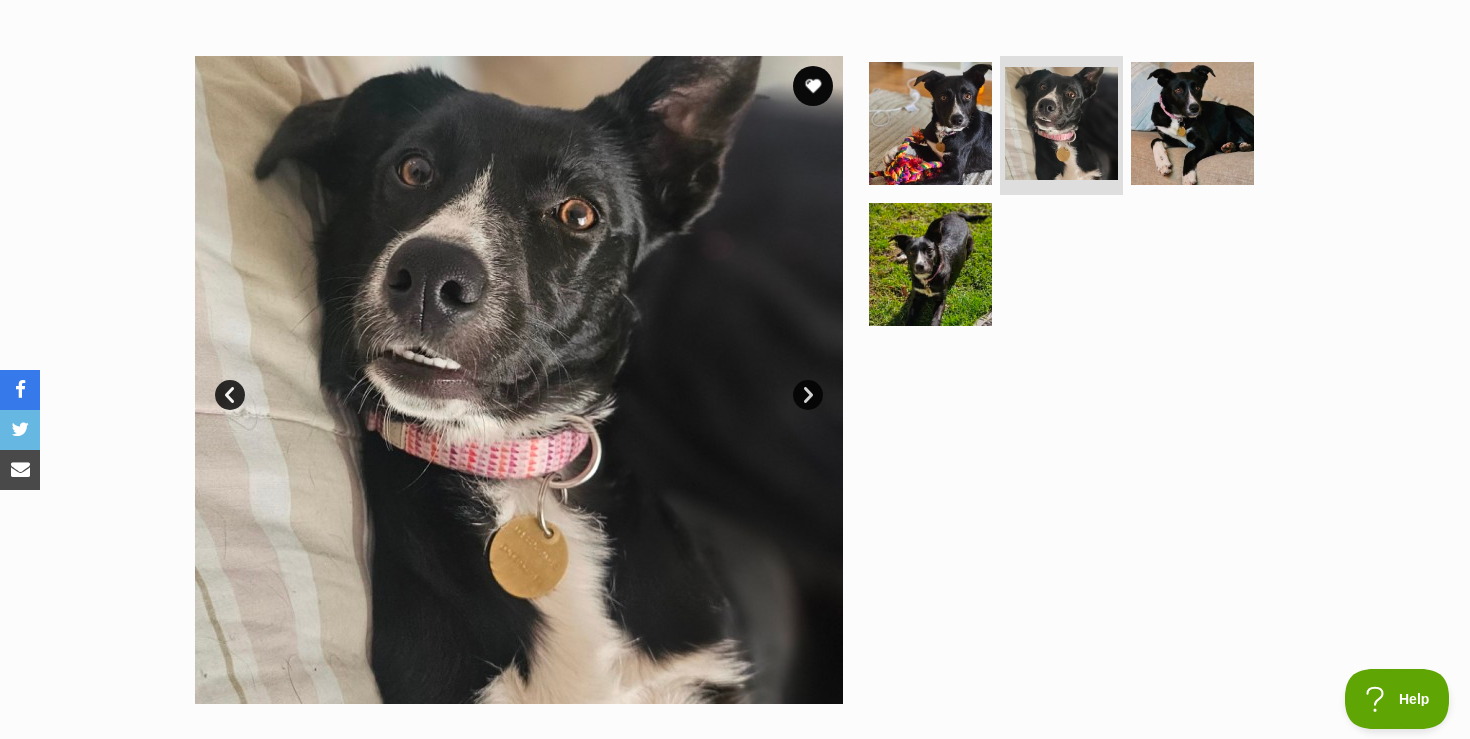 click on "Next" at bounding box center (808, 395) 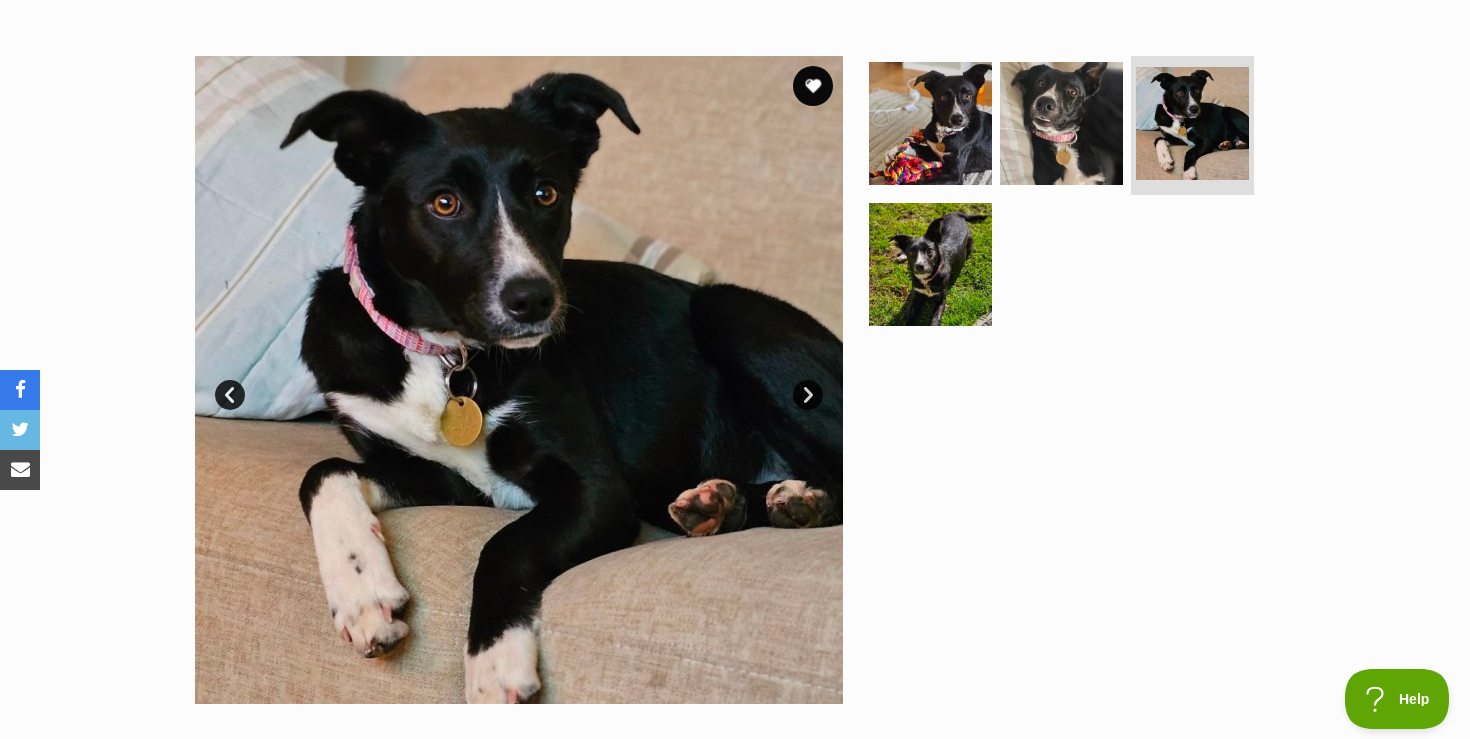 click on "Next" at bounding box center (808, 395) 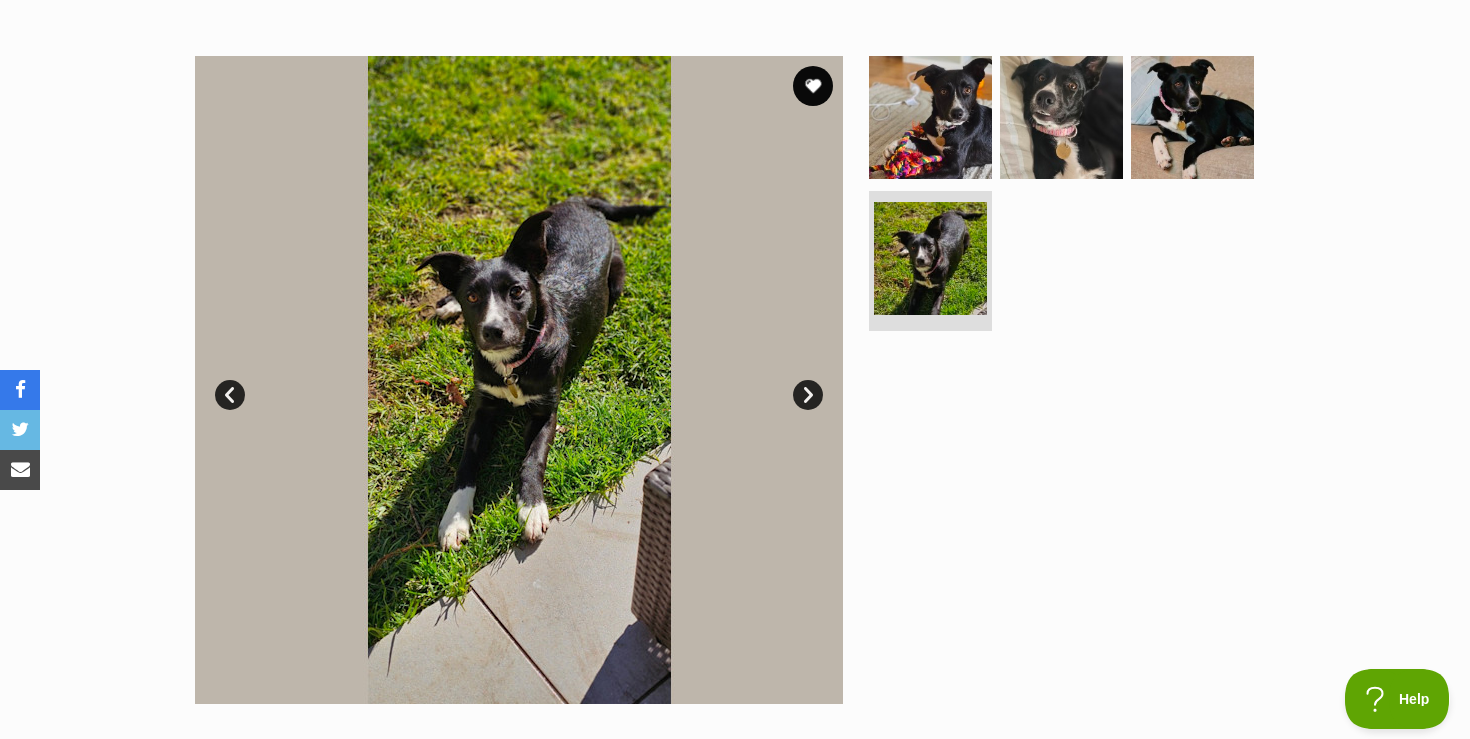 click on "Next" at bounding box center [808, 395] 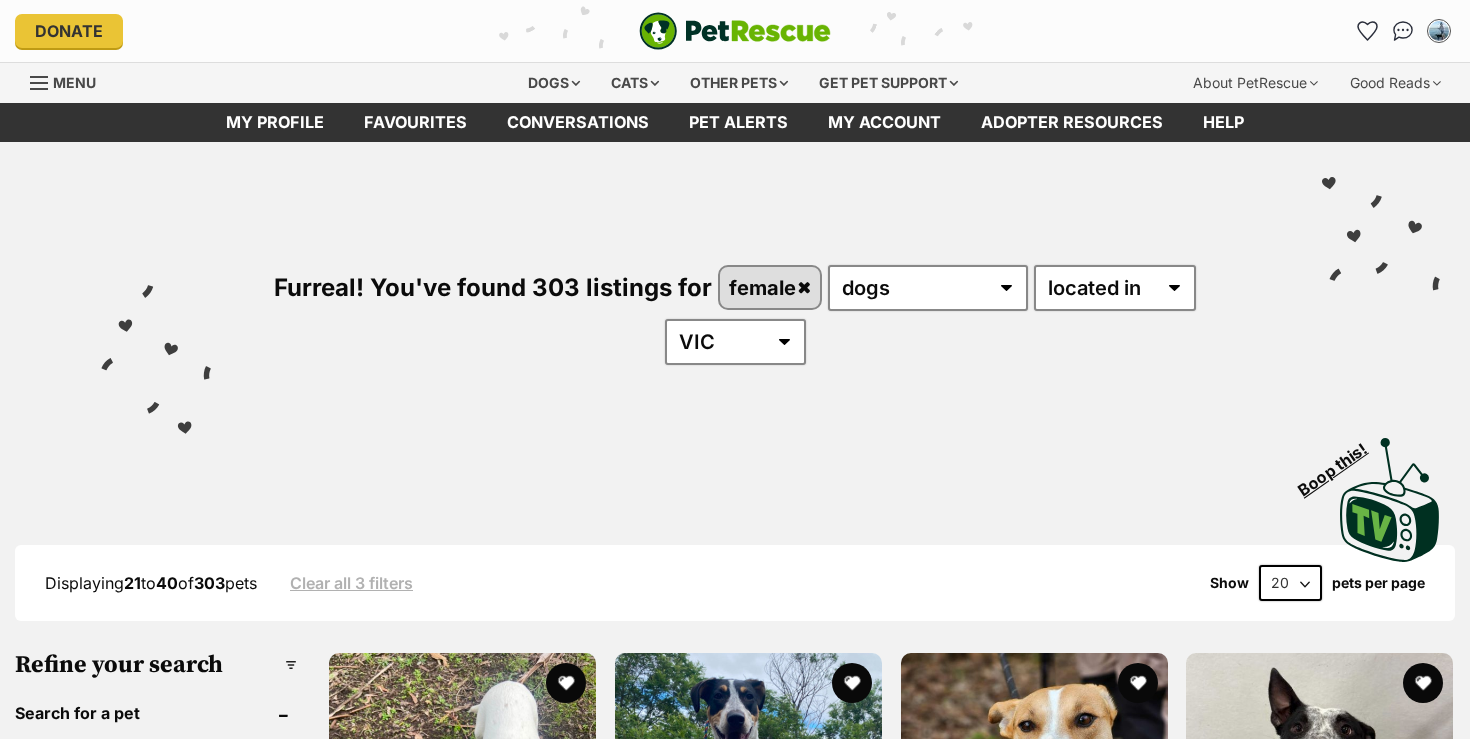 scroll, scrollTop: 40, scrollLeft: 0, axis: vertical 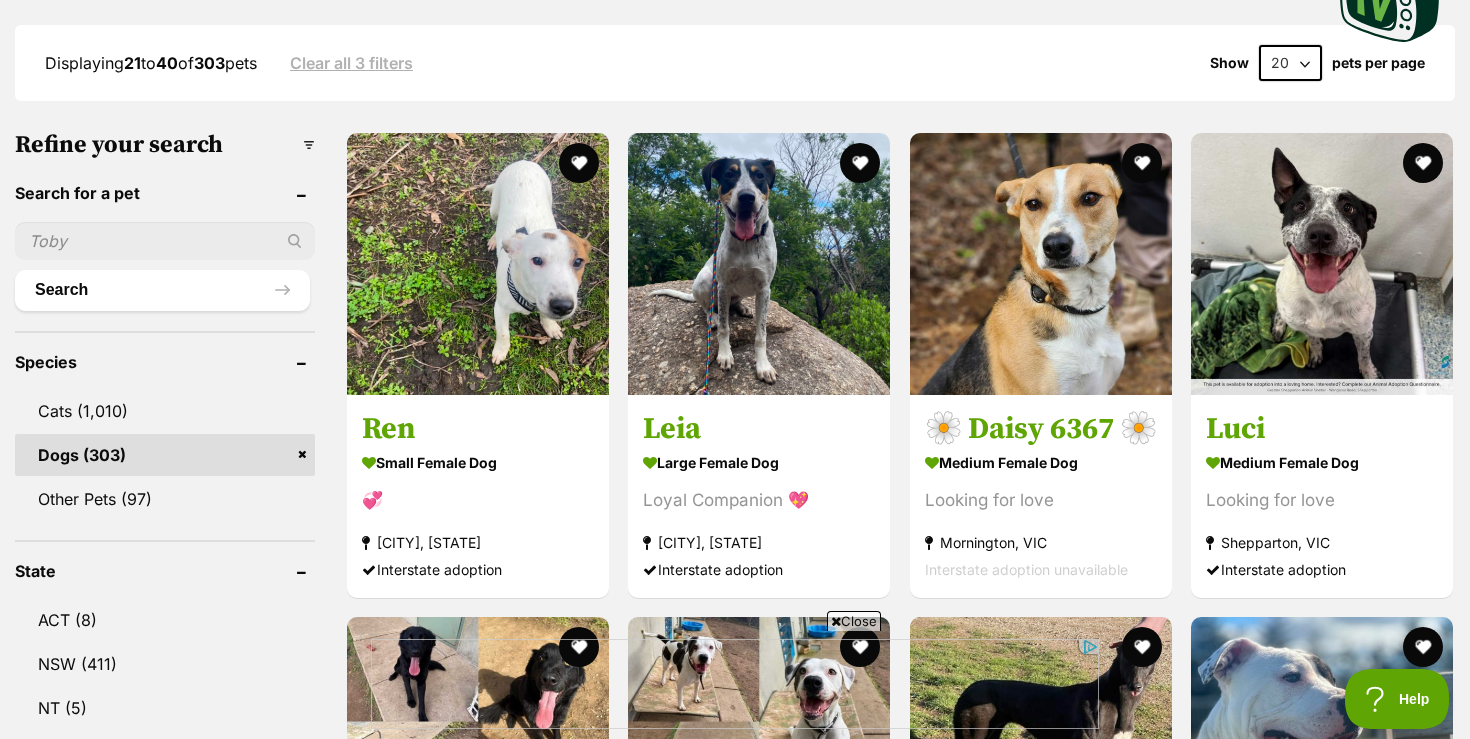 click on "Close" at bounding box center (854, 621) 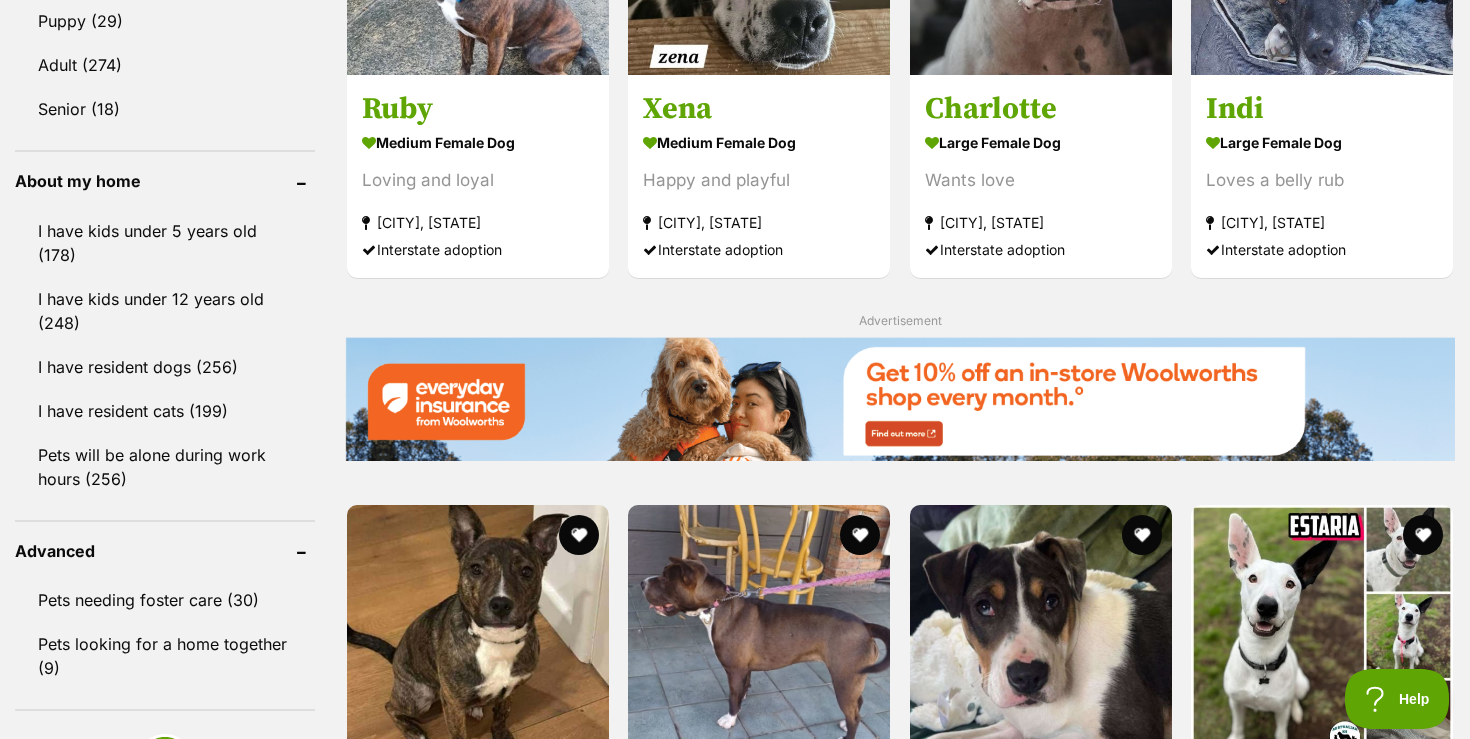 scroll, scrollTop: 2200, scrollLeft: 0, axis: vertical 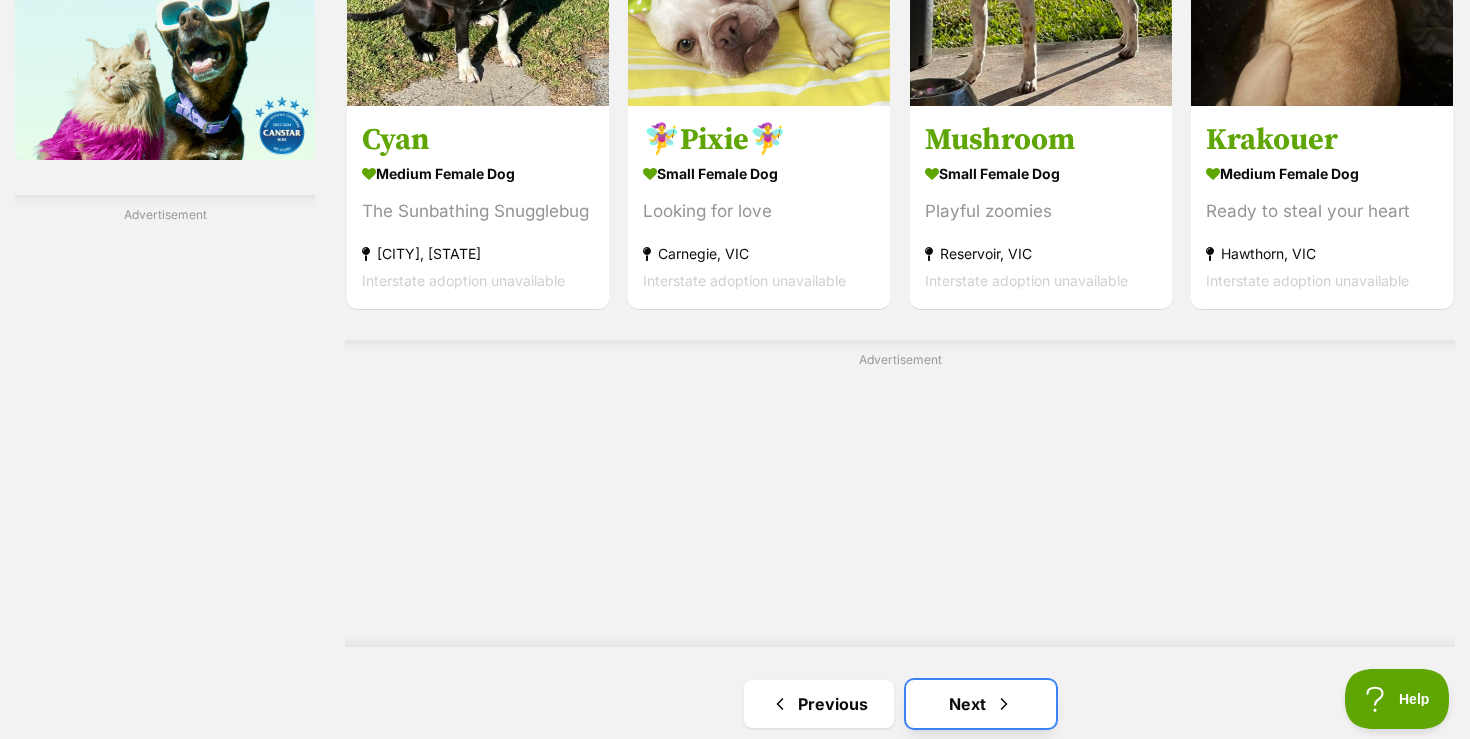 click on "Next" at bounding box center (981, 704) 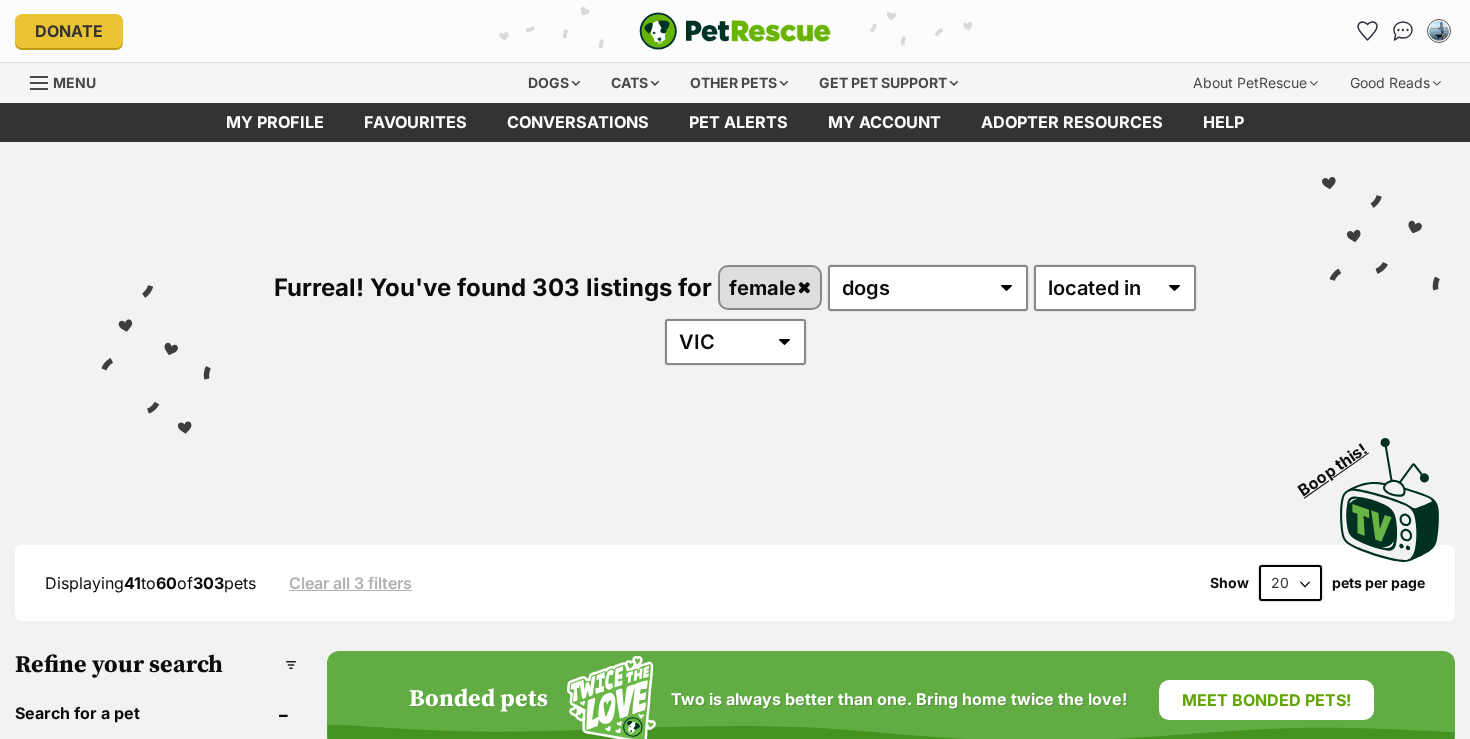 scroll, scrollTop: 0, scrollLeft: 0, axis: both 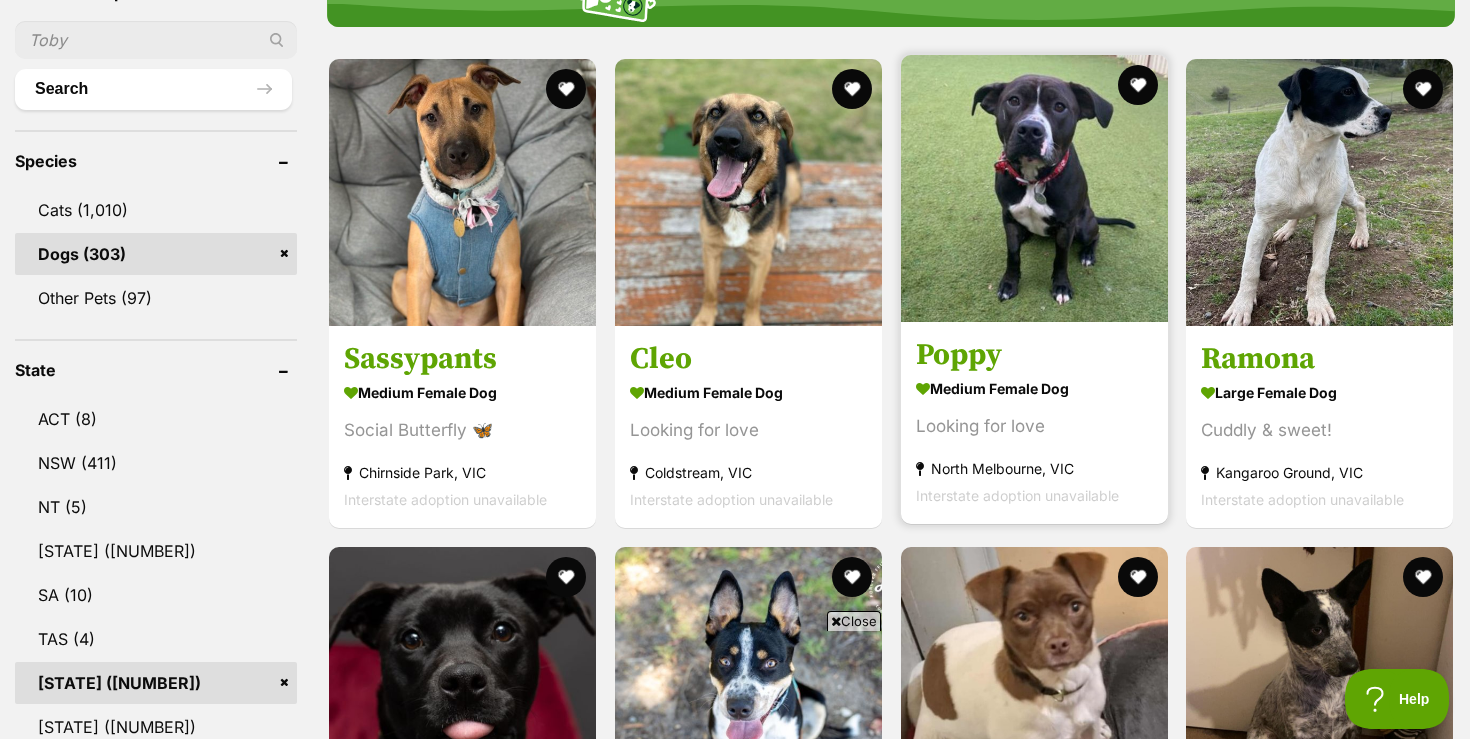 click at bounding box center [1034, 188] 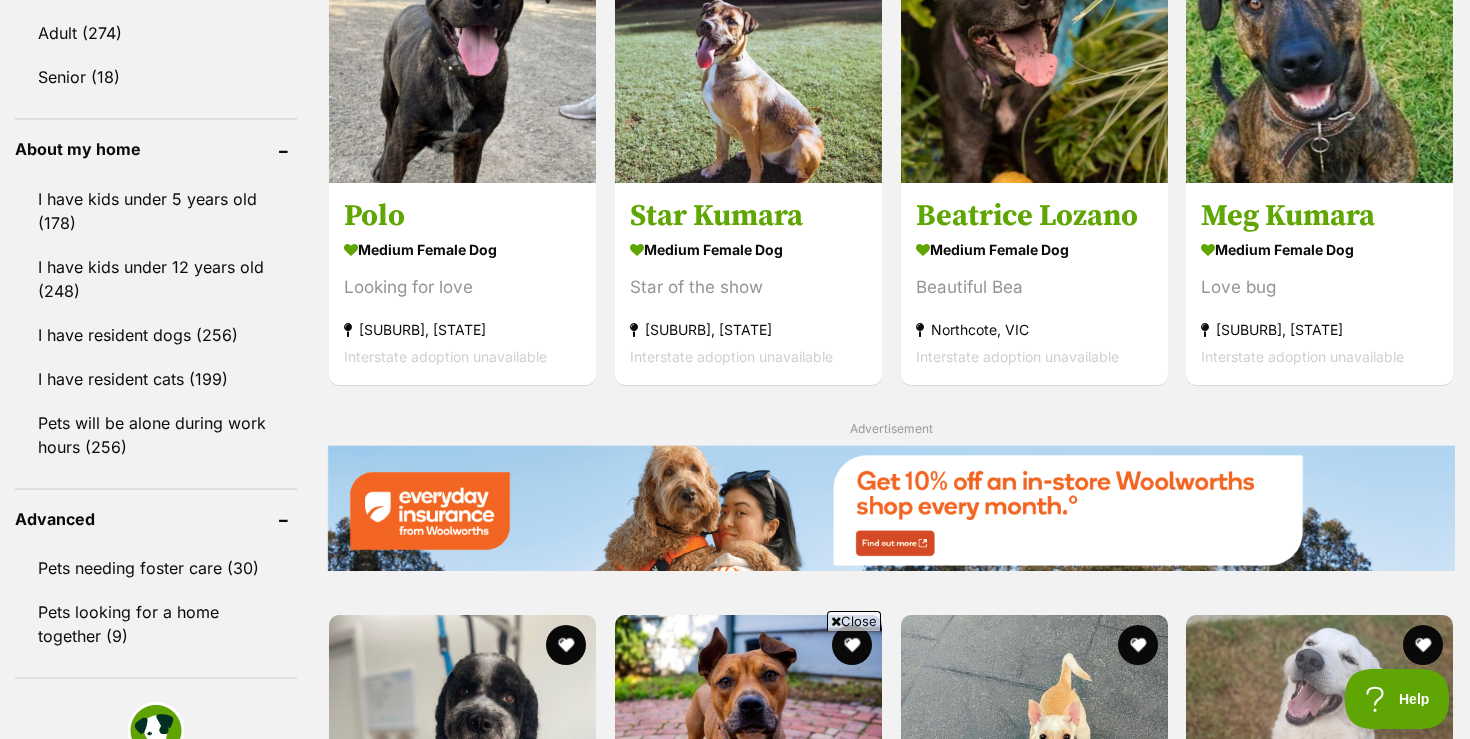 scroll, scrollTop: 2201, scrollLeft: 0, axis: vertical 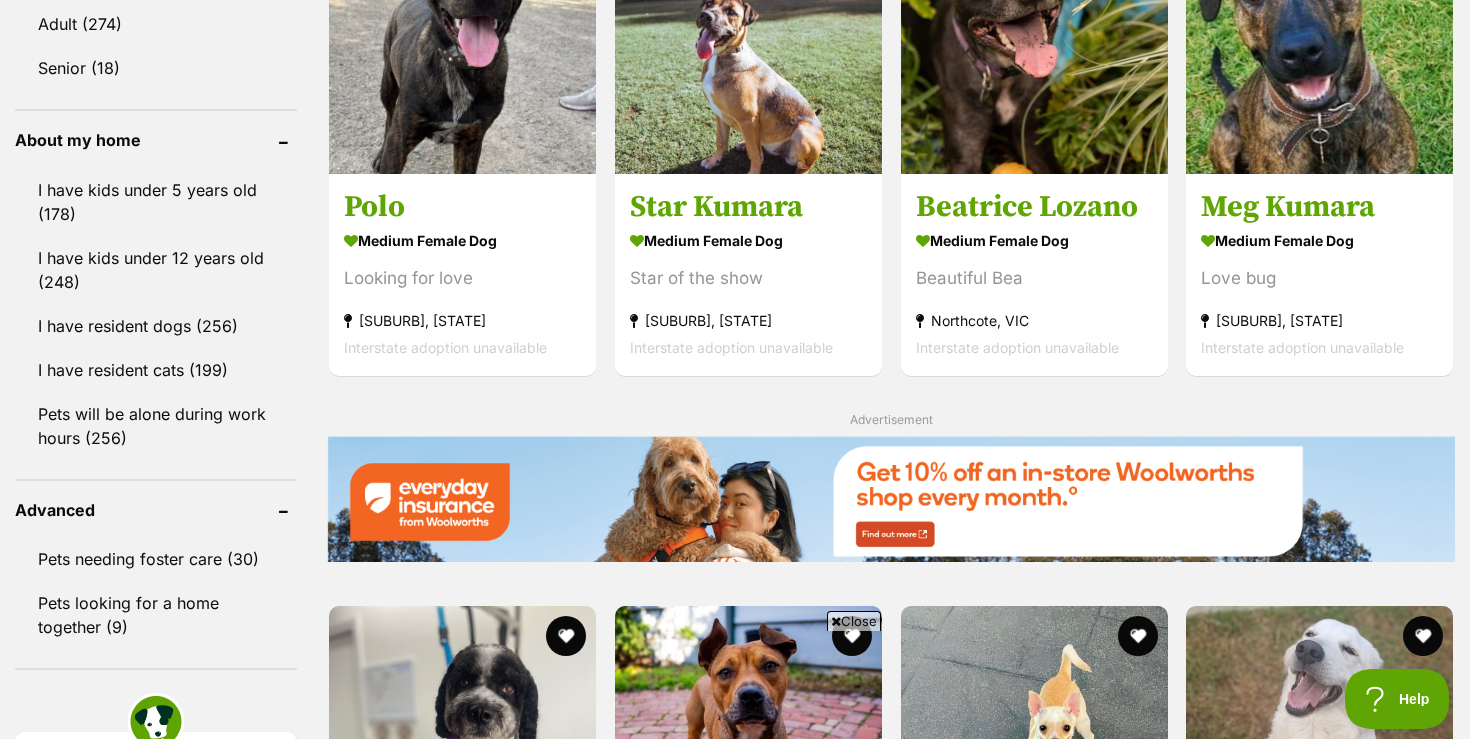 click on "Close" at bounding box center (854, 621) 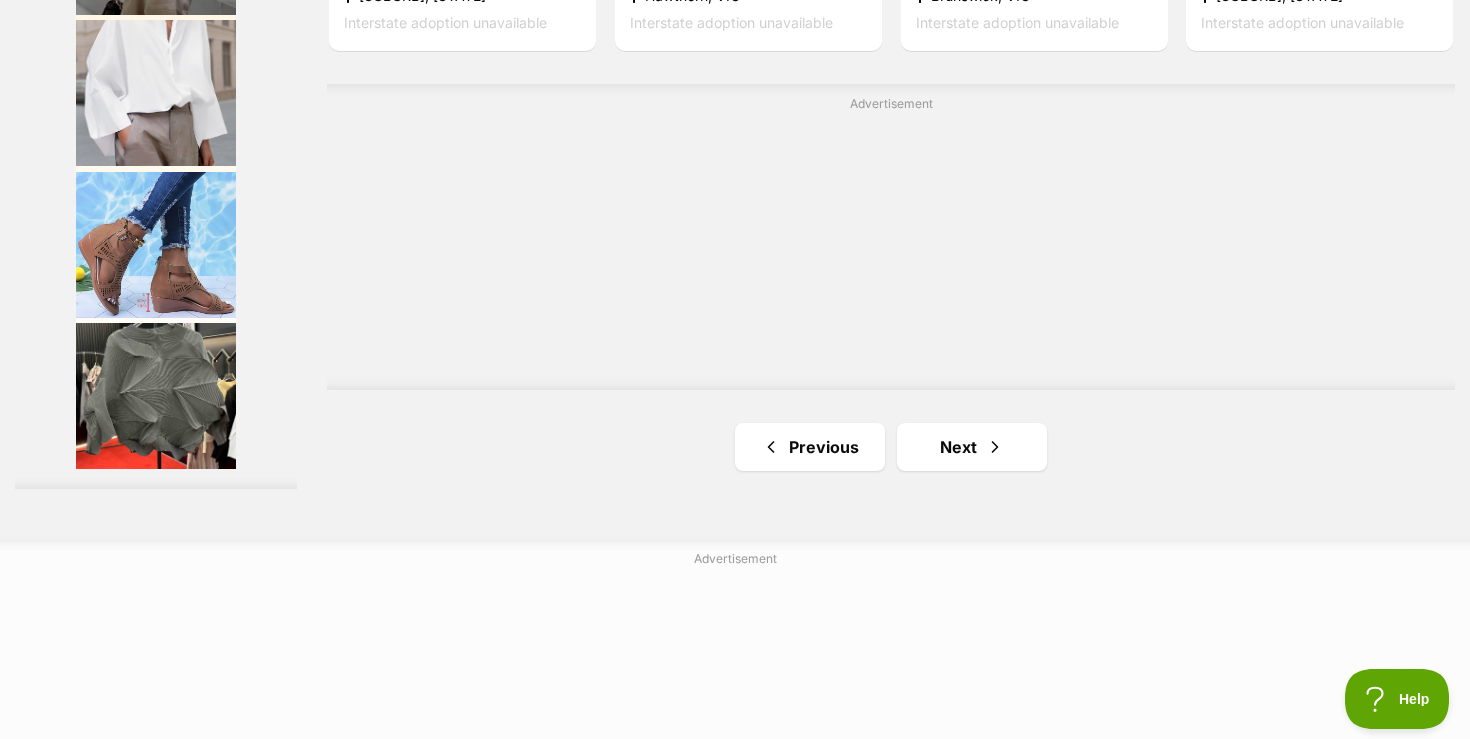scroll, scrollTop: 3721, scrollLeft: 0, axis: vertical 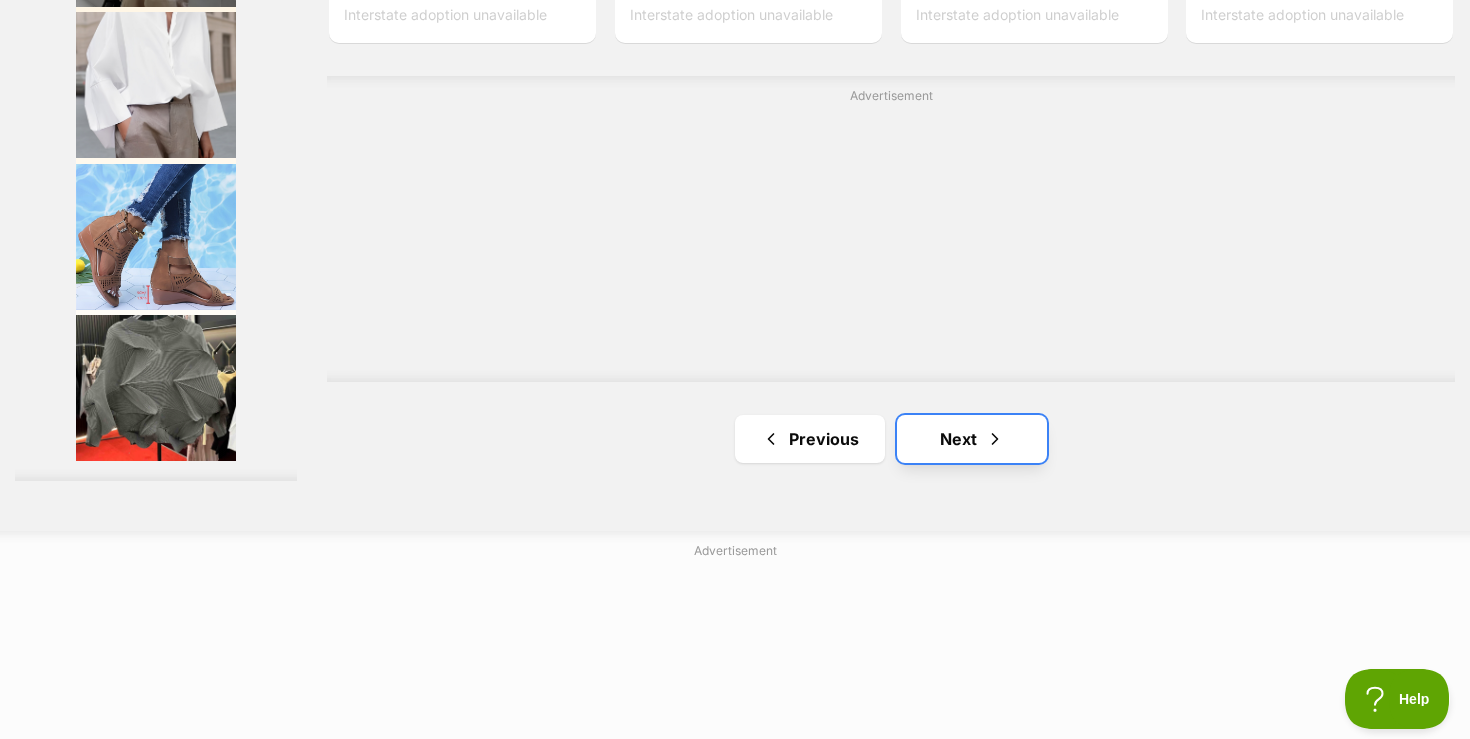 click on "Next" at bounding box center (972, 439) 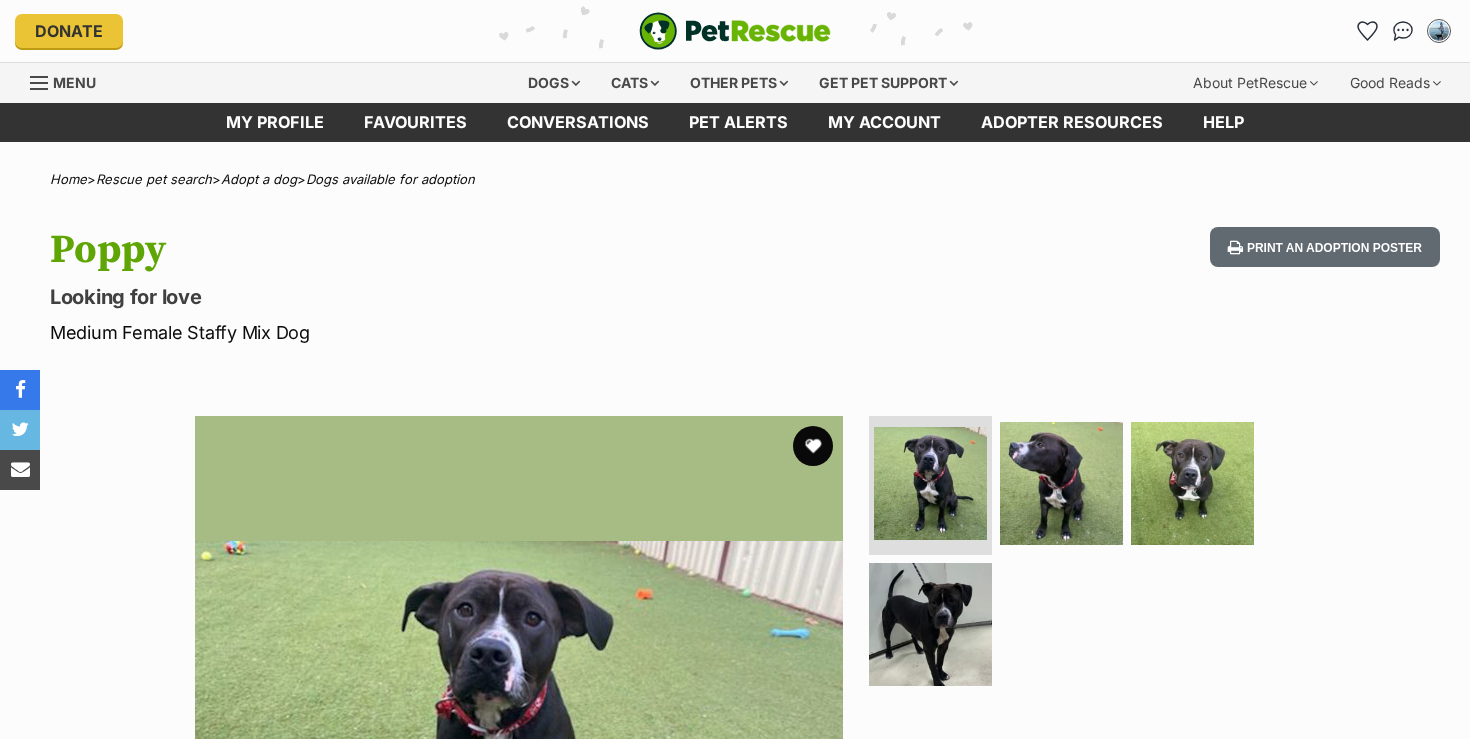 scroll, scrollTop: 0, scrollLeft: 0, axis: both 